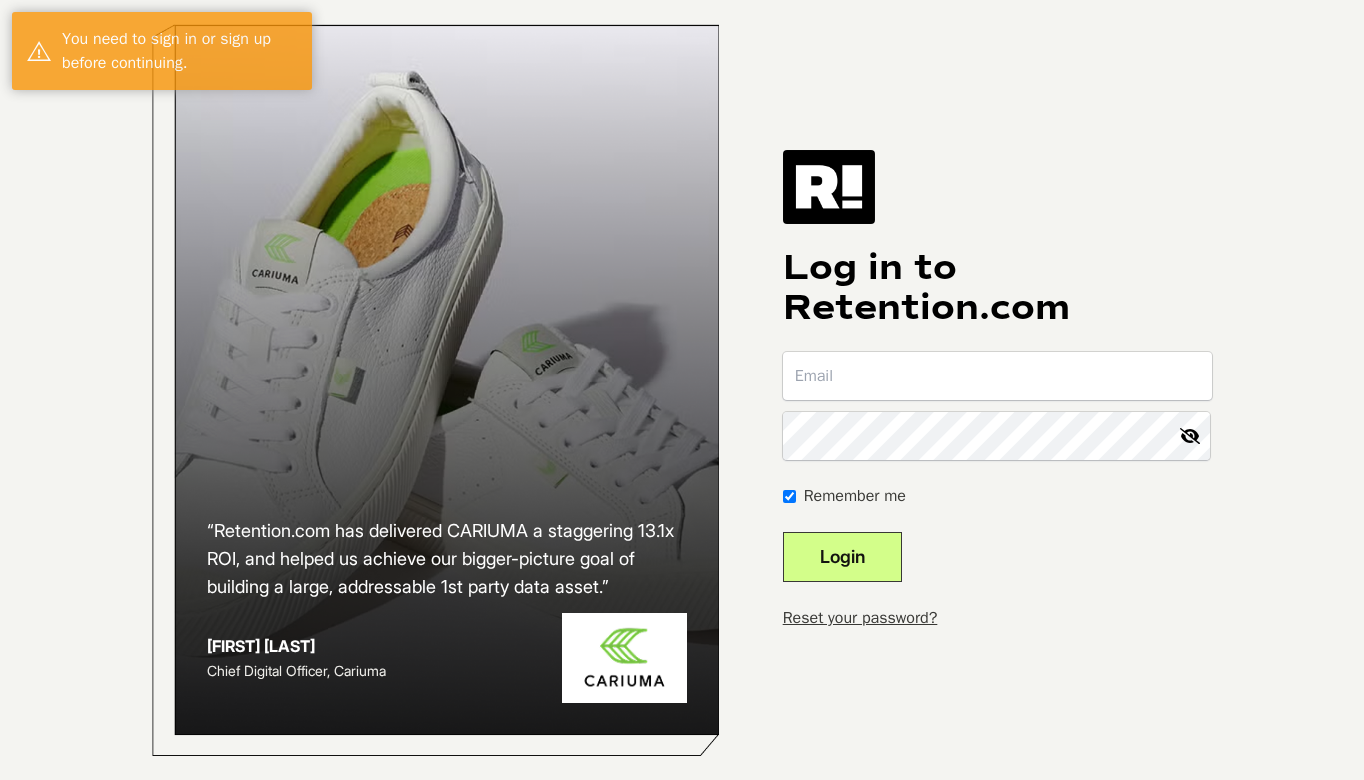scroll, scrollTop: 0, scrollLeft: 0, axis: both 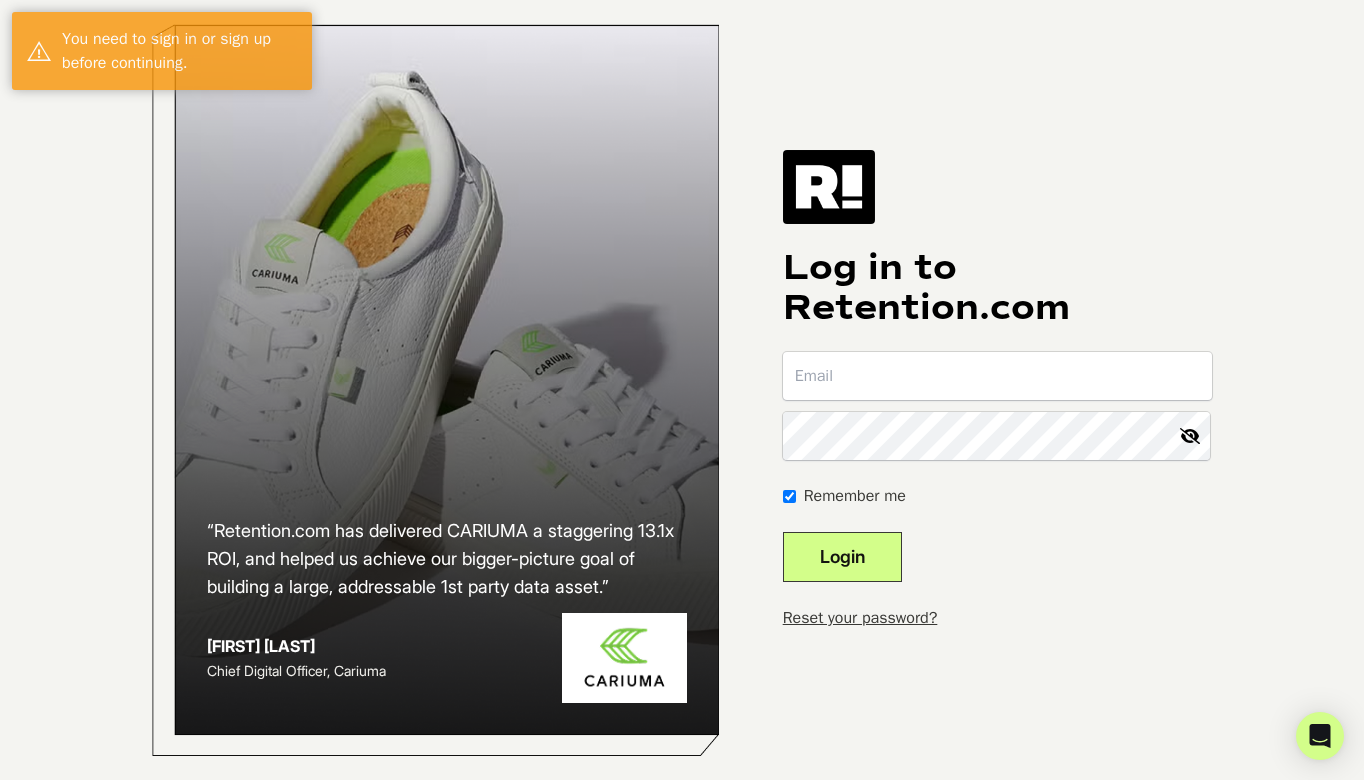 type on "[USERNAME]@example.com" 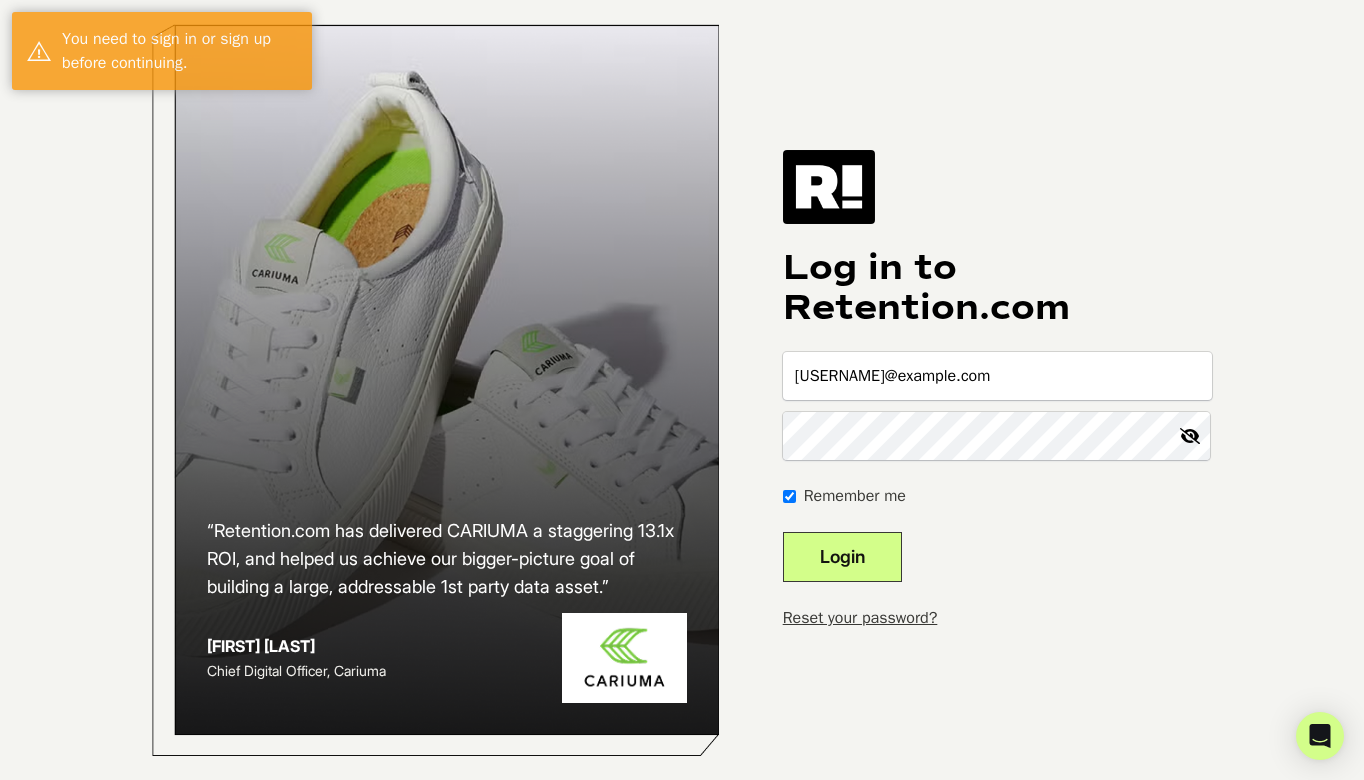 click on "Login" at bounding box center (842, 557) 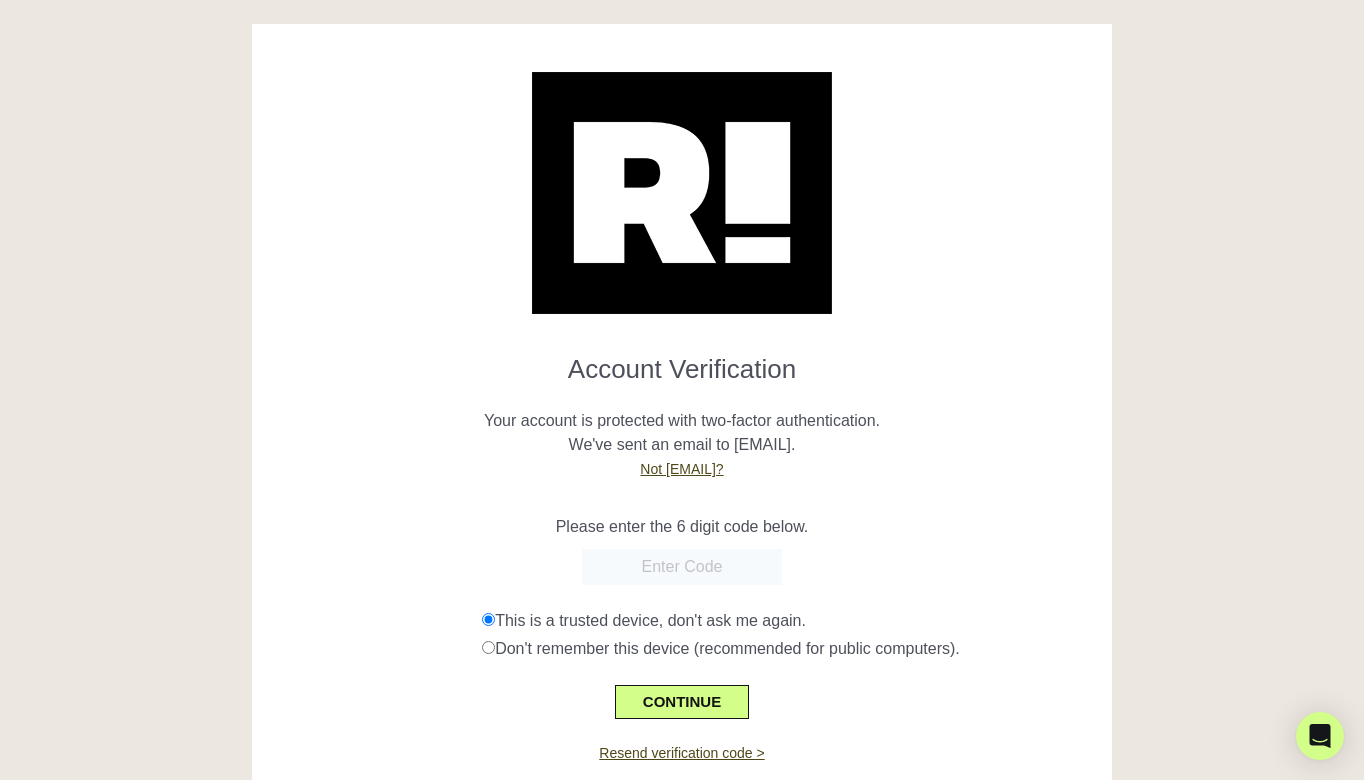 scroll, scrollTop: 0, scrollLeft: 0, axis: both 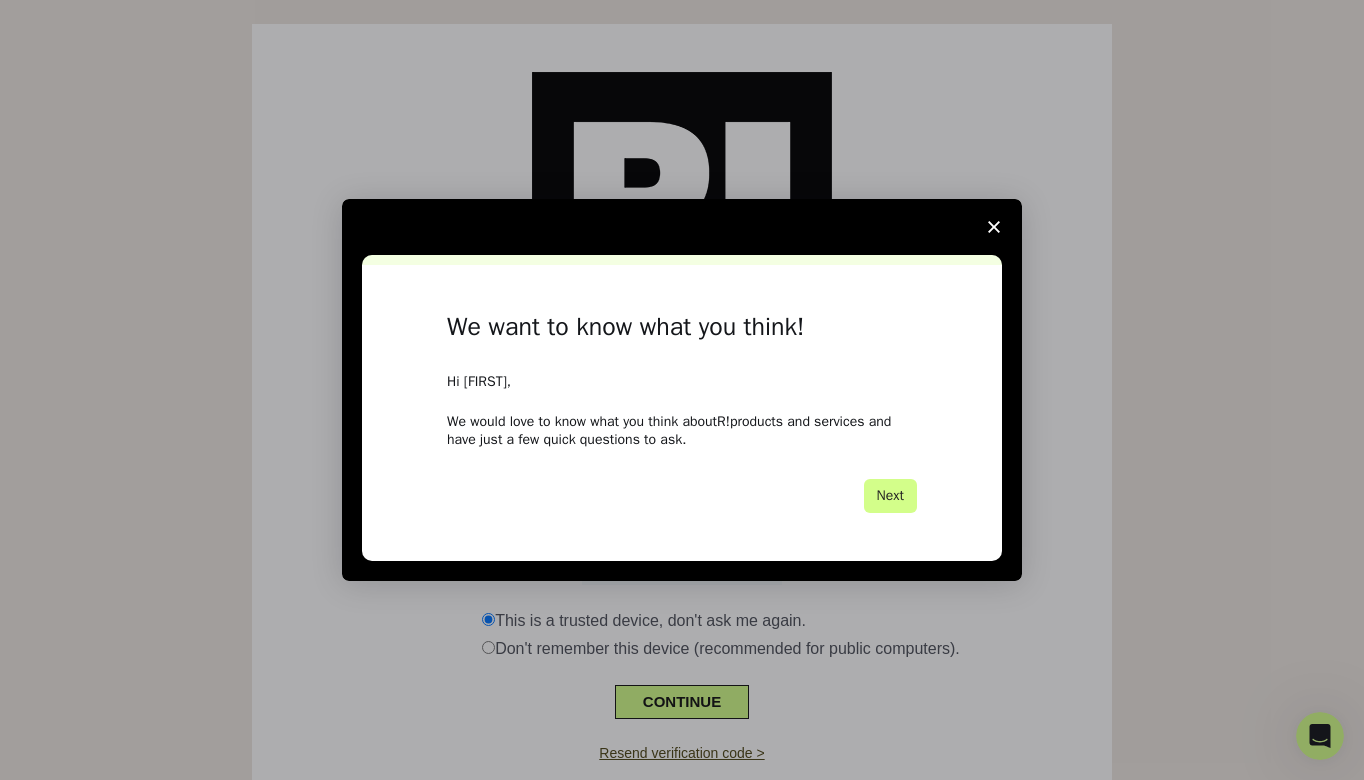 click 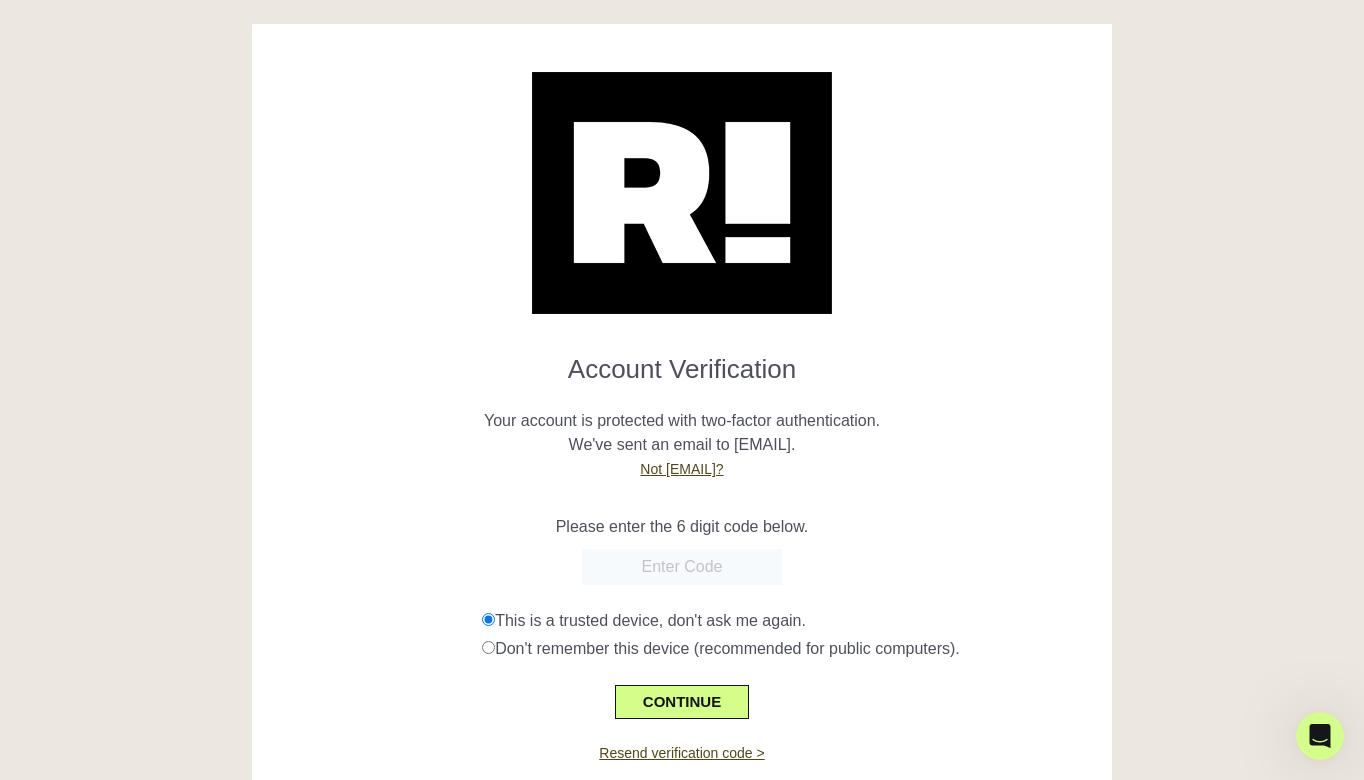 click at bounding box center [682, 567] 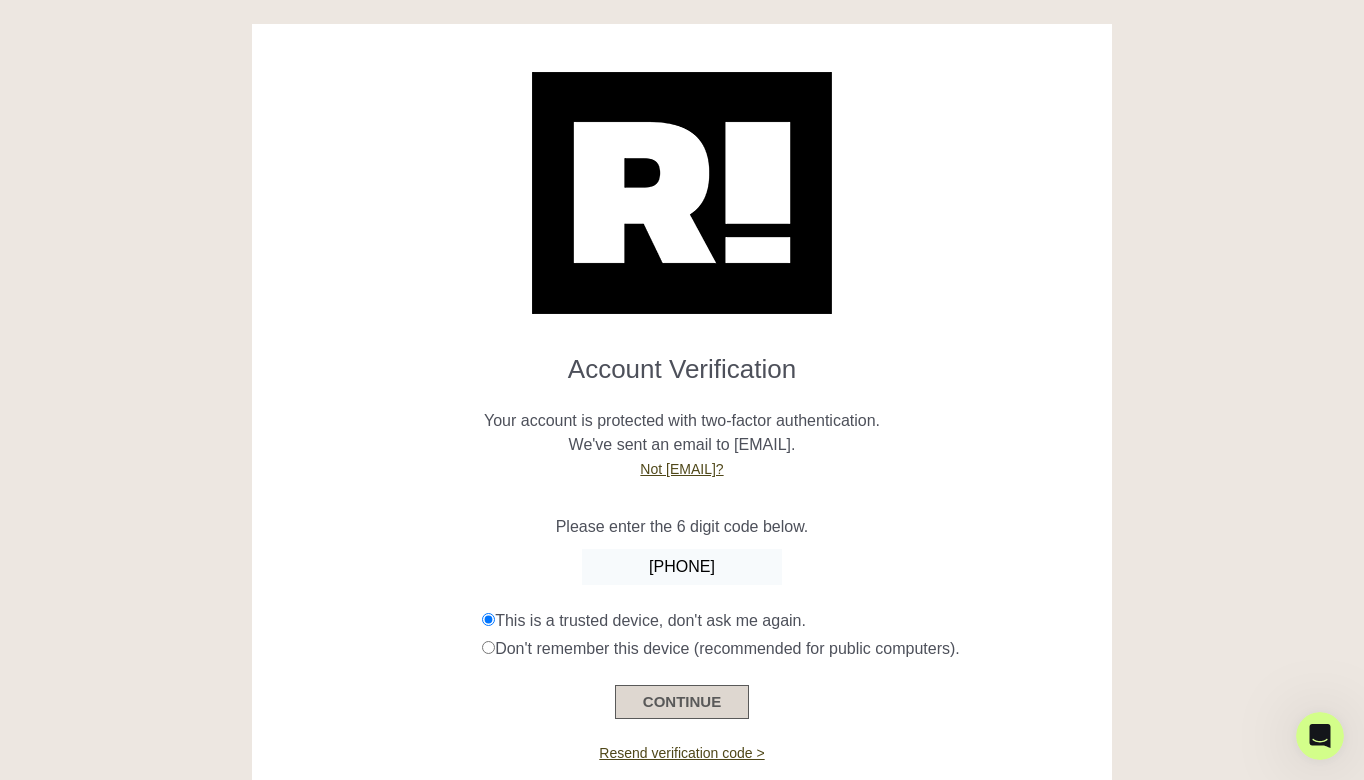 type on "800921" 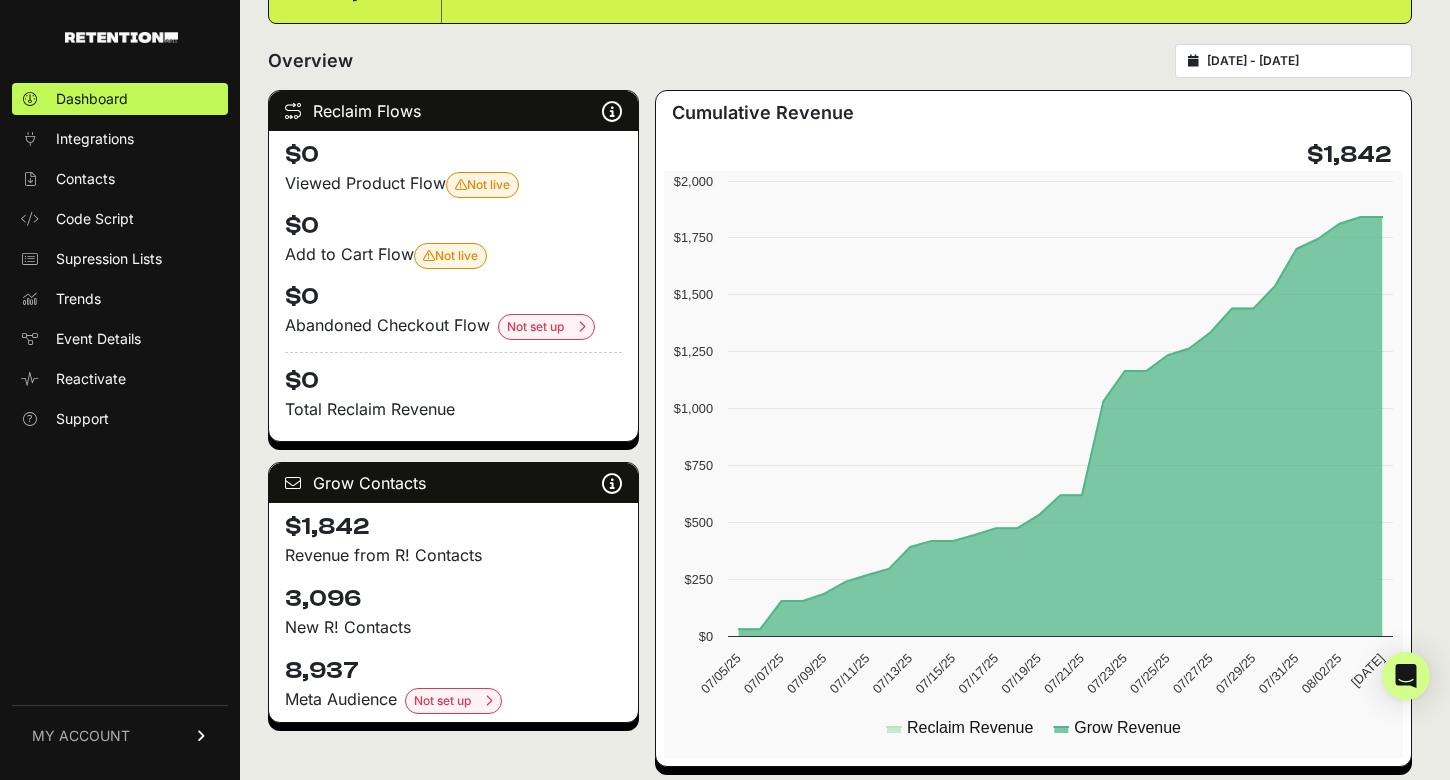 scroll, scrollTop: 232, scrollLeft: 0, axis: vertical 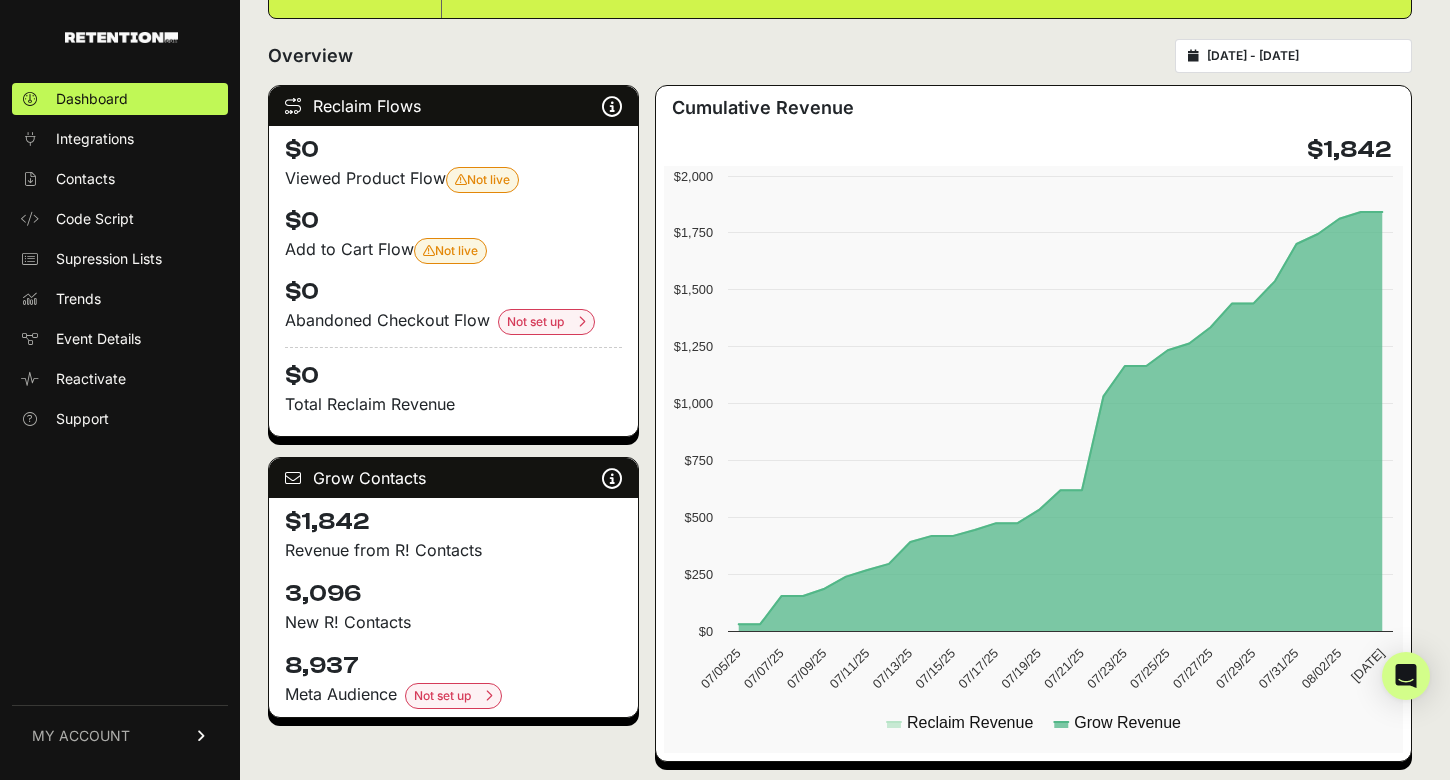 click at bounding box center (582, 322) 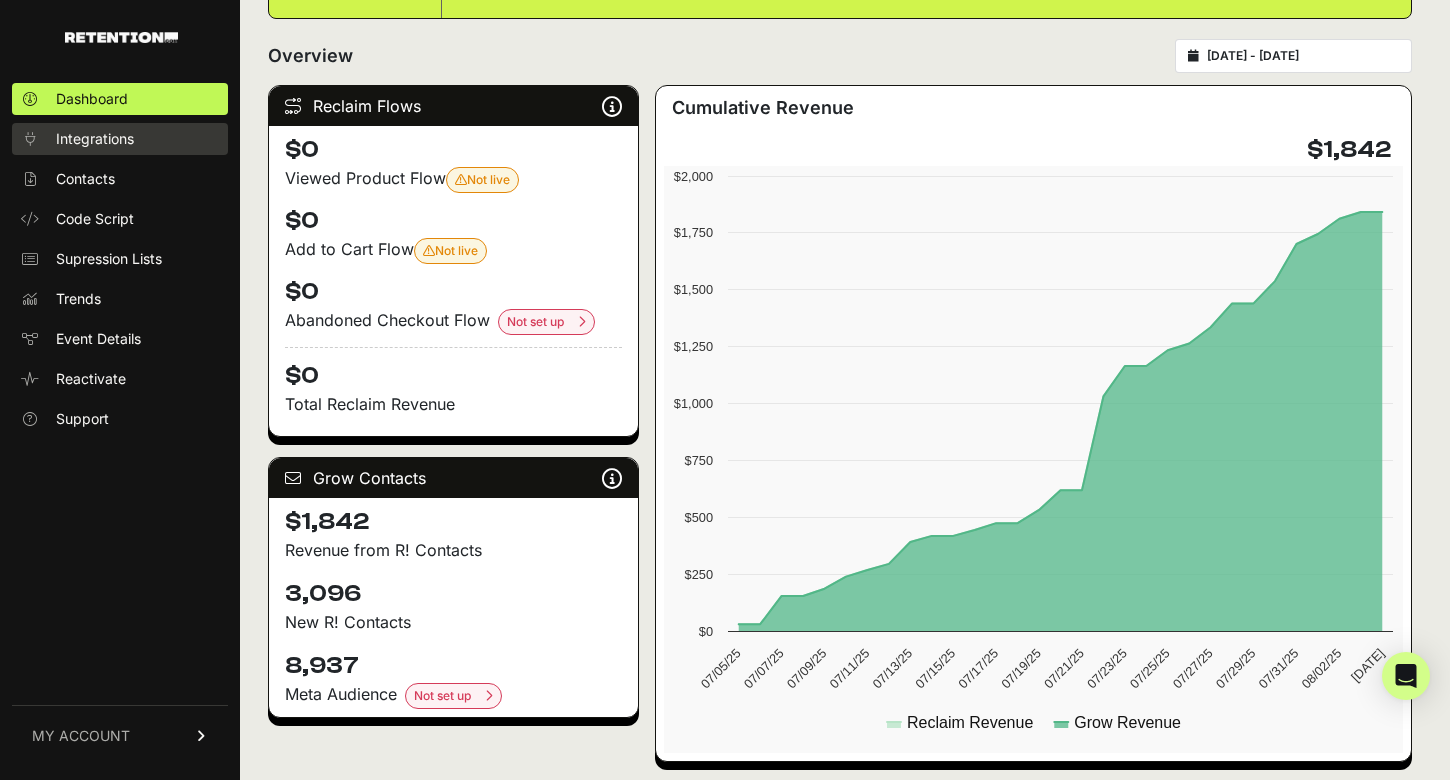 click on "Integrations" at bounding box center (95, 139) 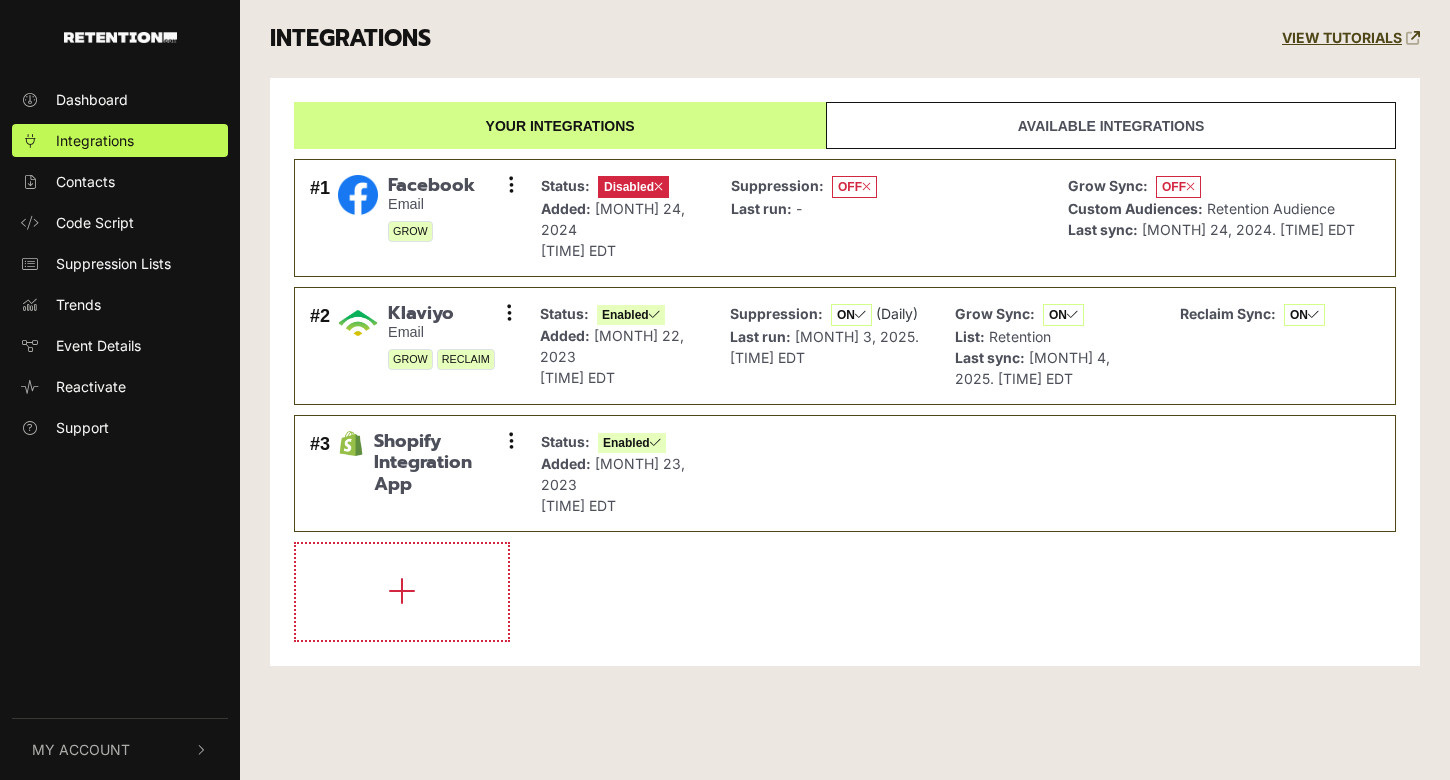 scroll, scrollTop: 0, scrollLeft: 0, axis: both 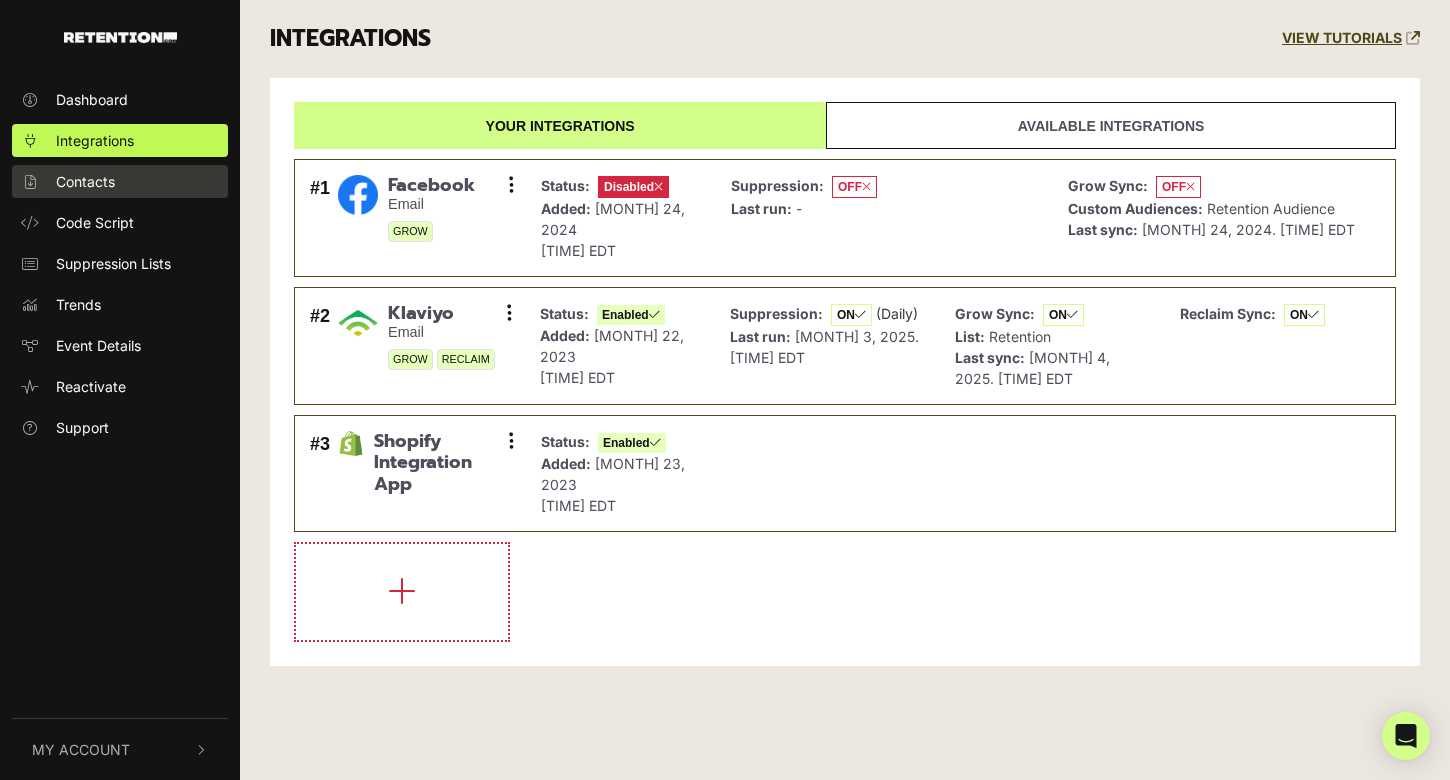 click on "Contacts" at bounding box center (85, 181) 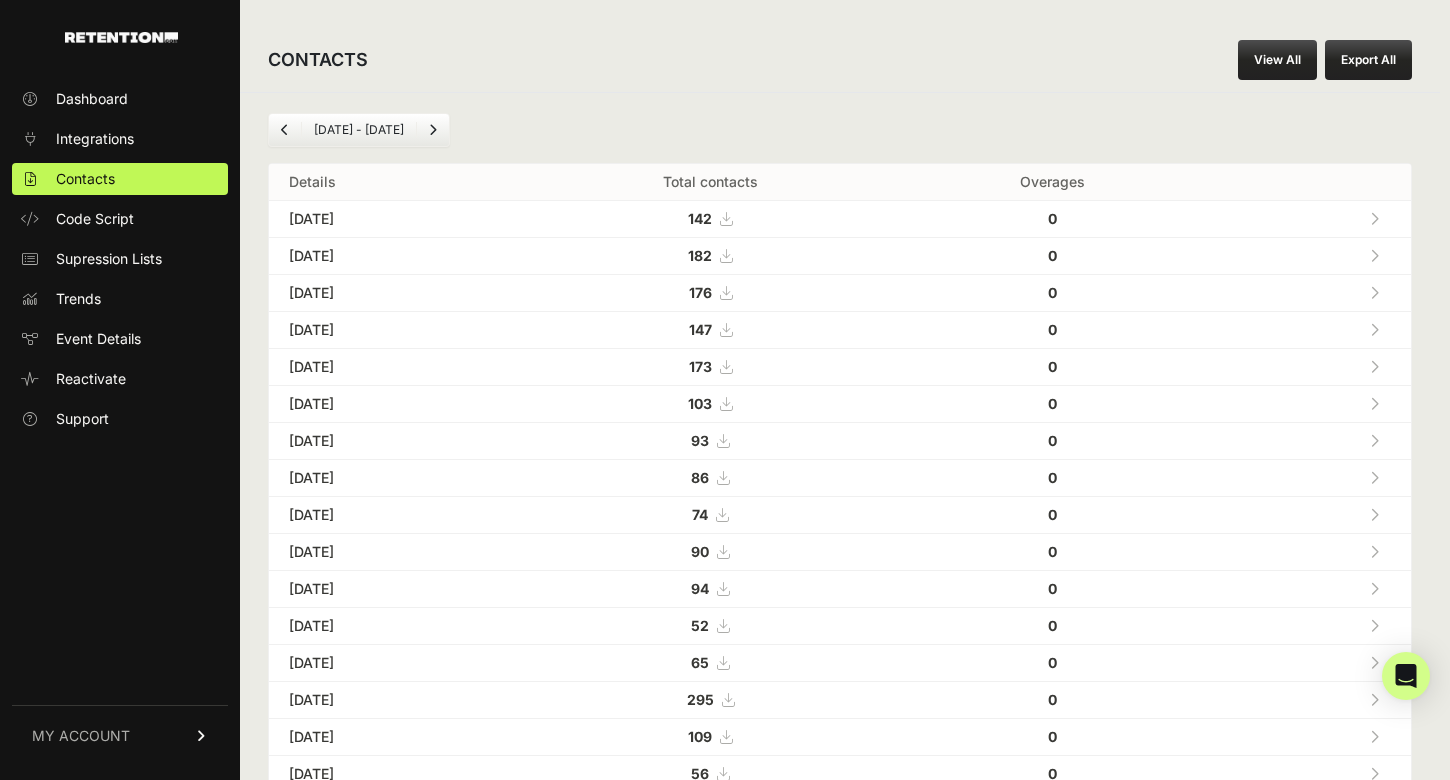scroll, scrollTop: 0, scrollLeft: 0, axis: both 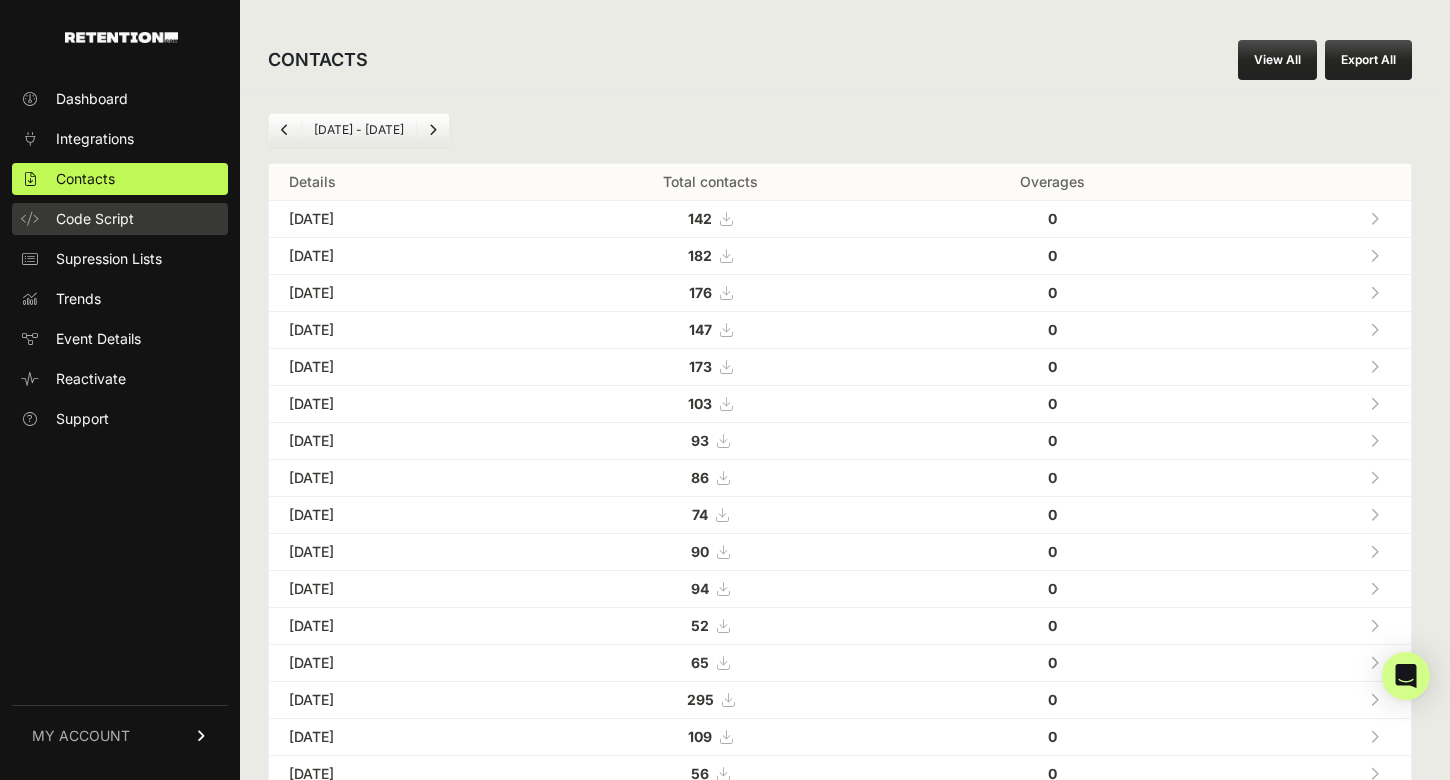 click on "Code Script" at bounding box center [95, 219] 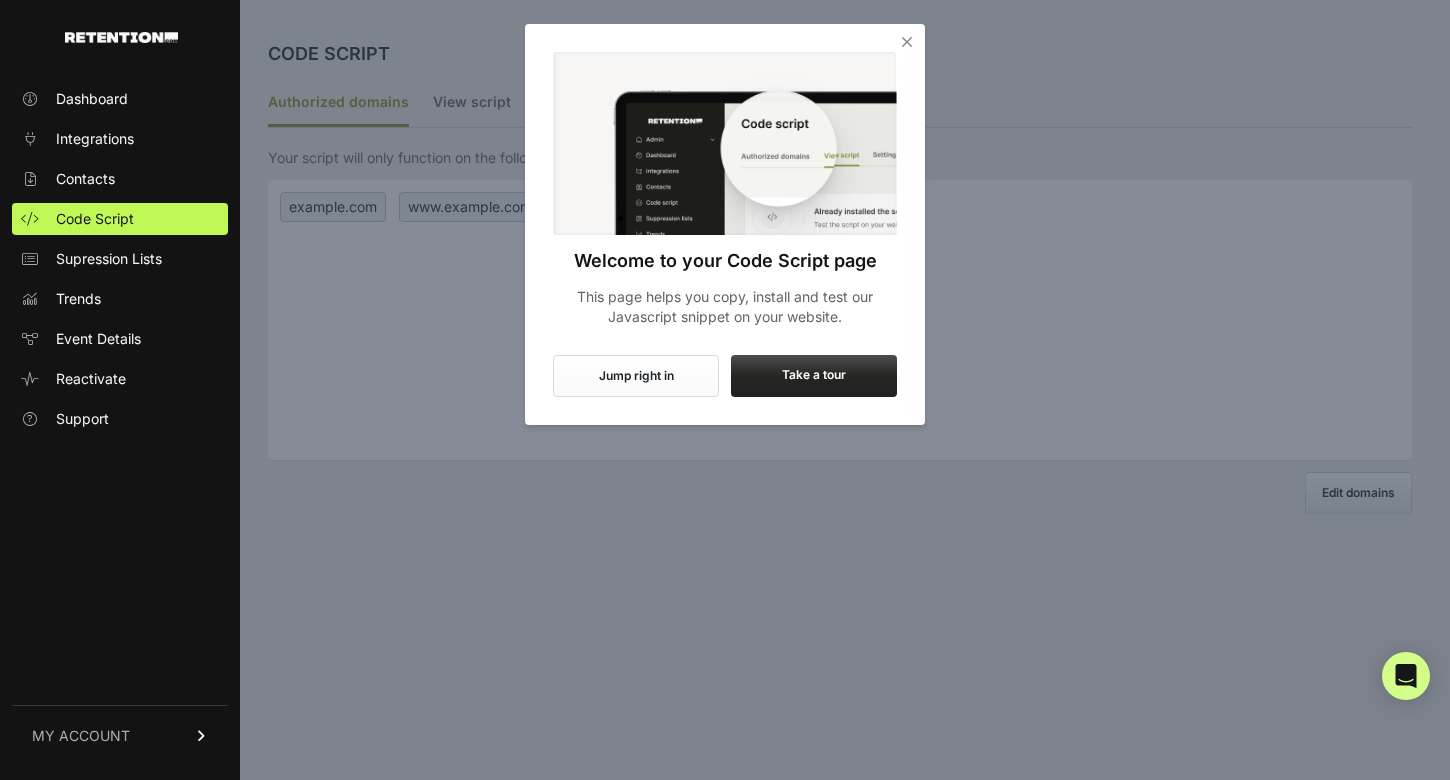 scroll, scrollTop: 0, scrollLeft: 0, axis: both 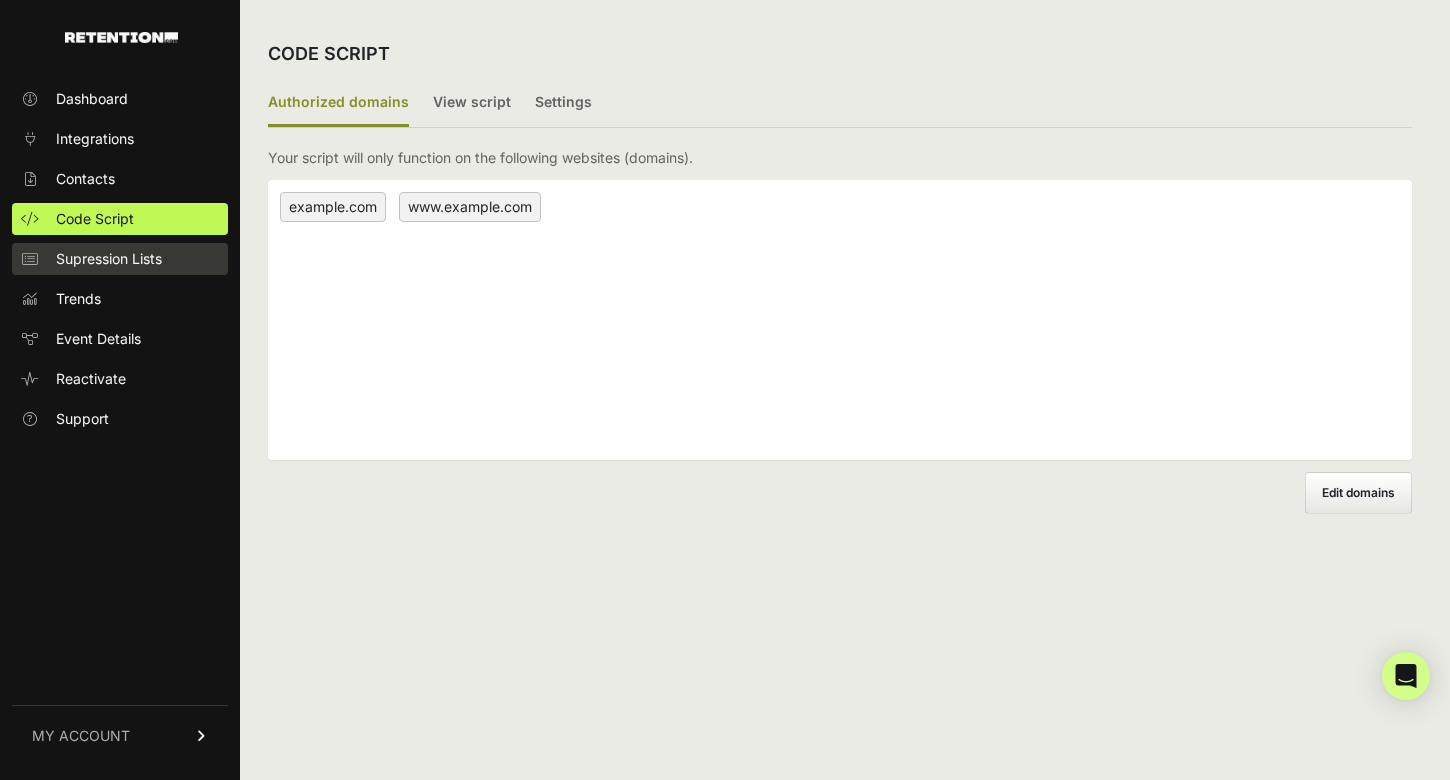 click on "Supression Lists" at bounding box center (109, 259) 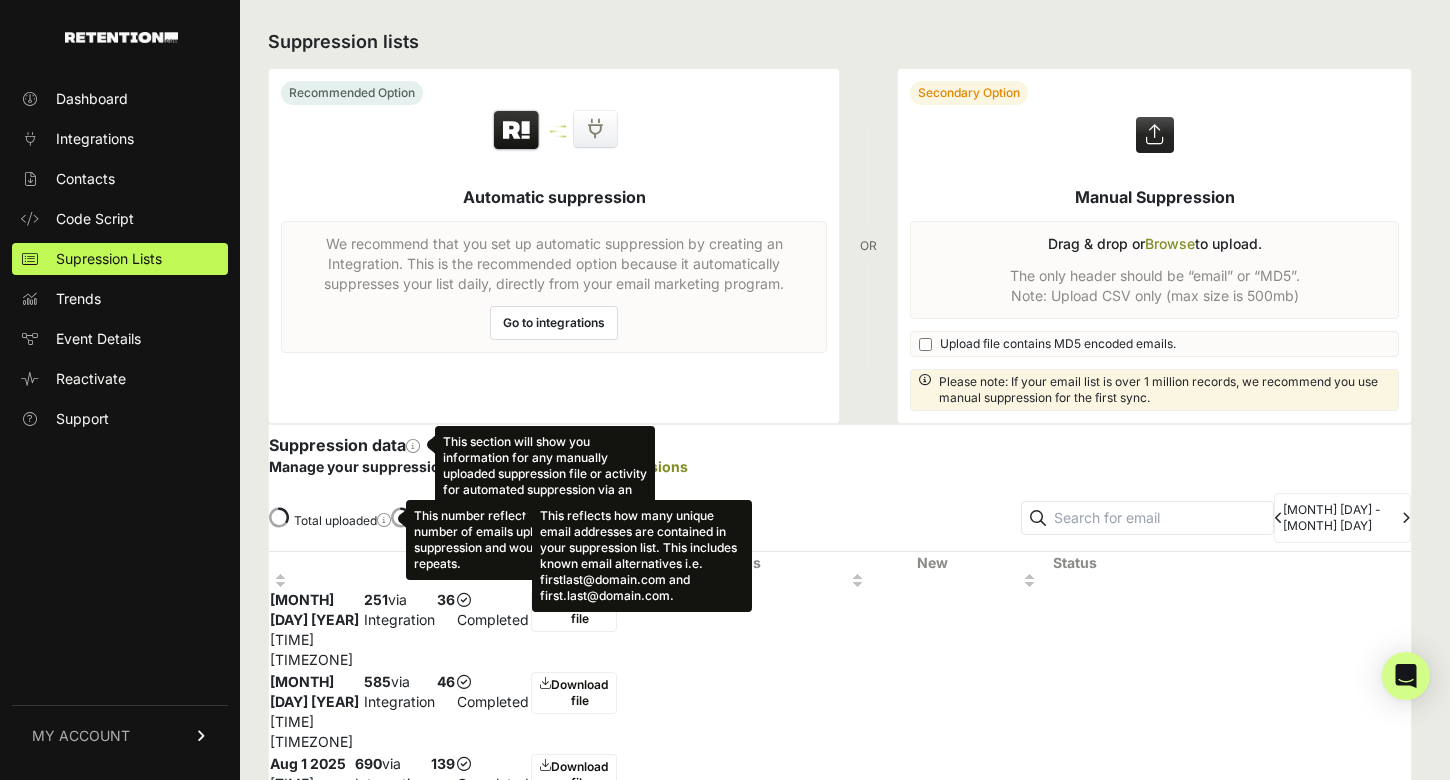scroll, scrollTop: 0, scrollLeft: 0, axis: both 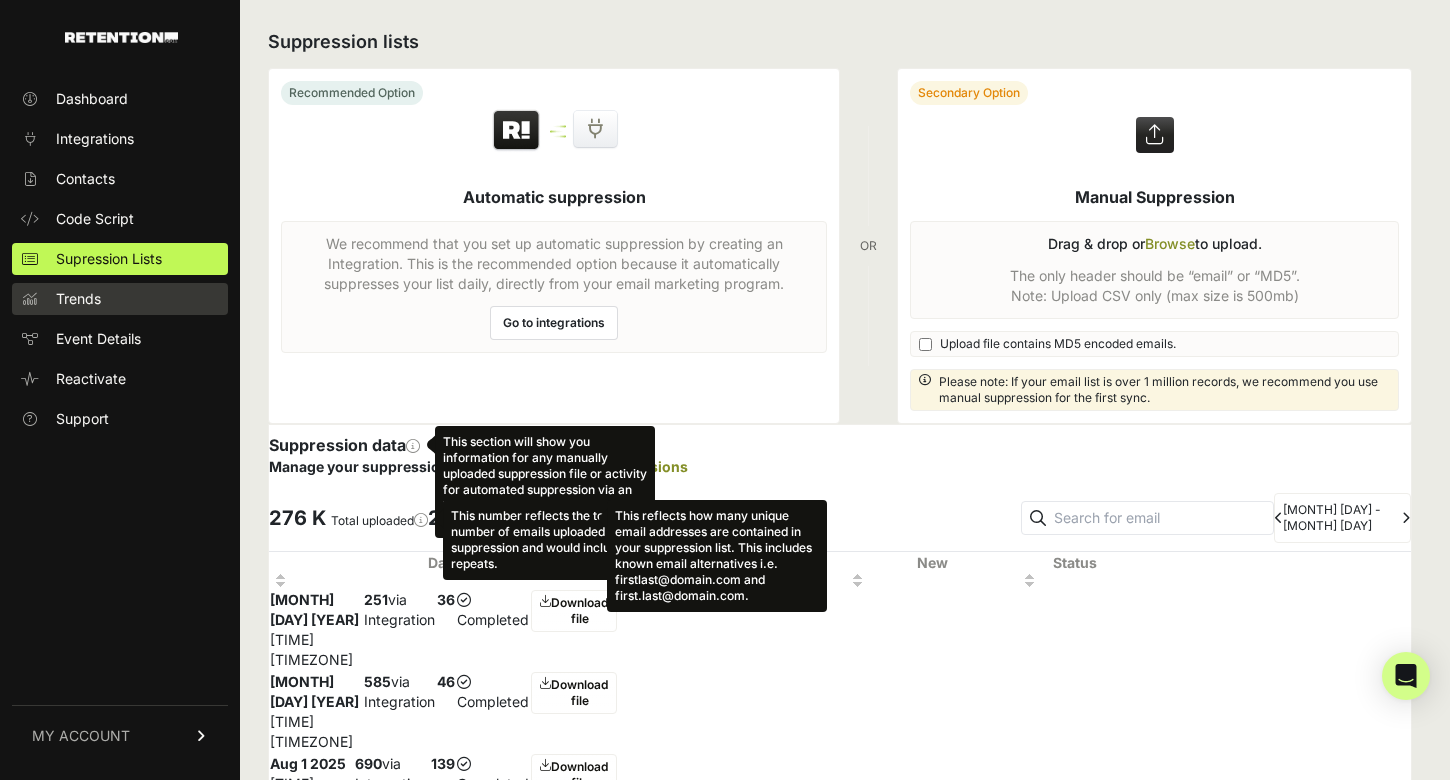click on "Trends" at bounding box center (120, 299) 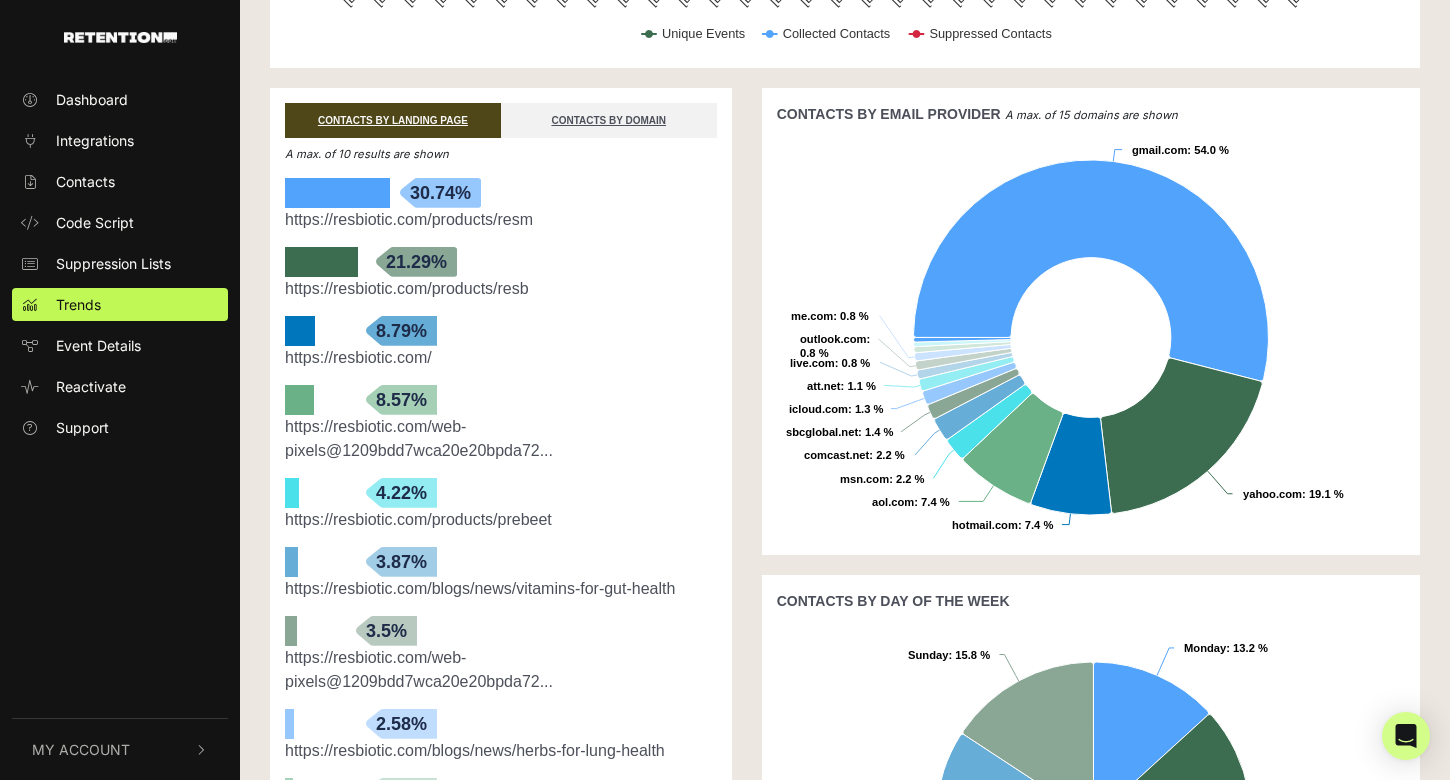scroll, scrollTop: 378, scrollLeft: 0, axis: vertical 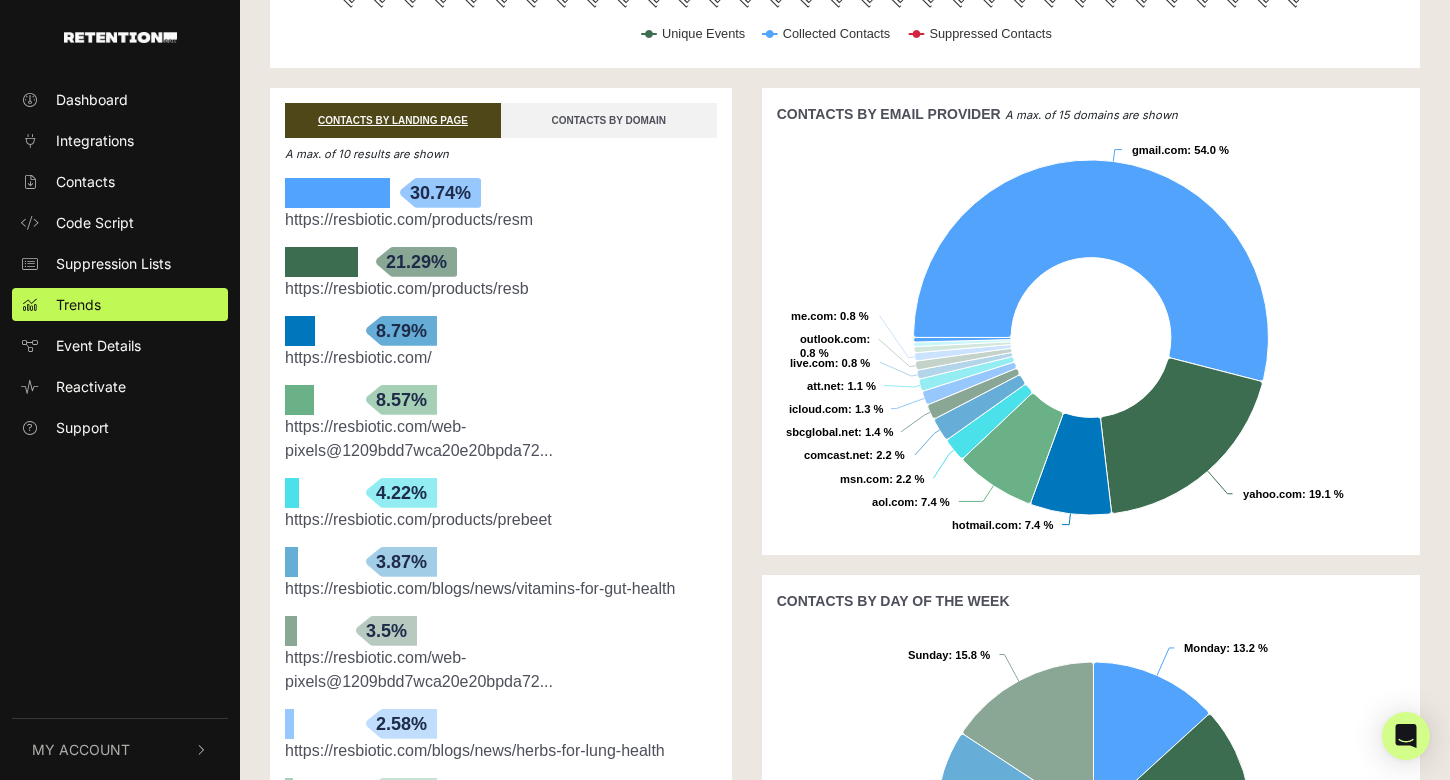 click on "CONTACTS BY DOMAIN" at bounding box center [609, 120] 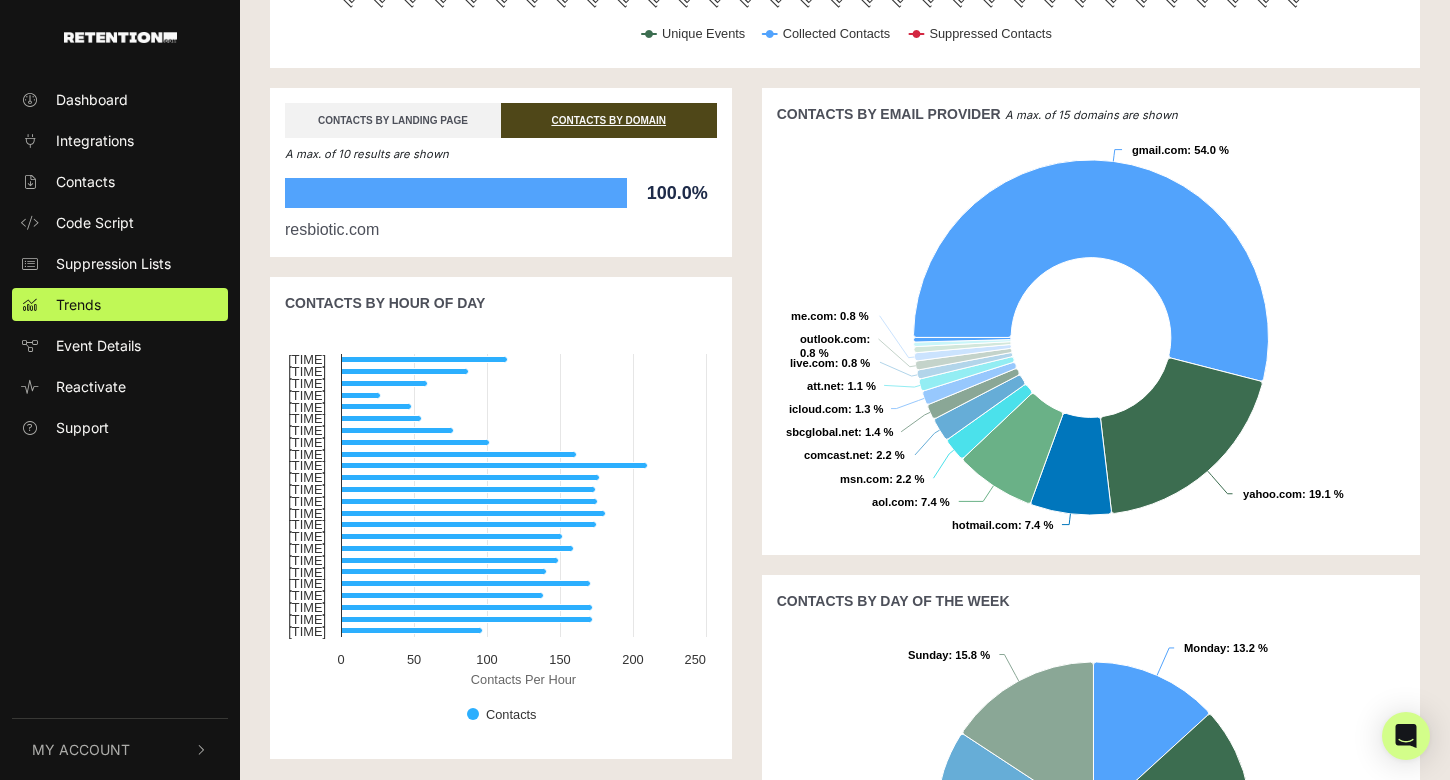 click on "CONTACTS BY LANDING PAGE" at bounding box center [393, 120] 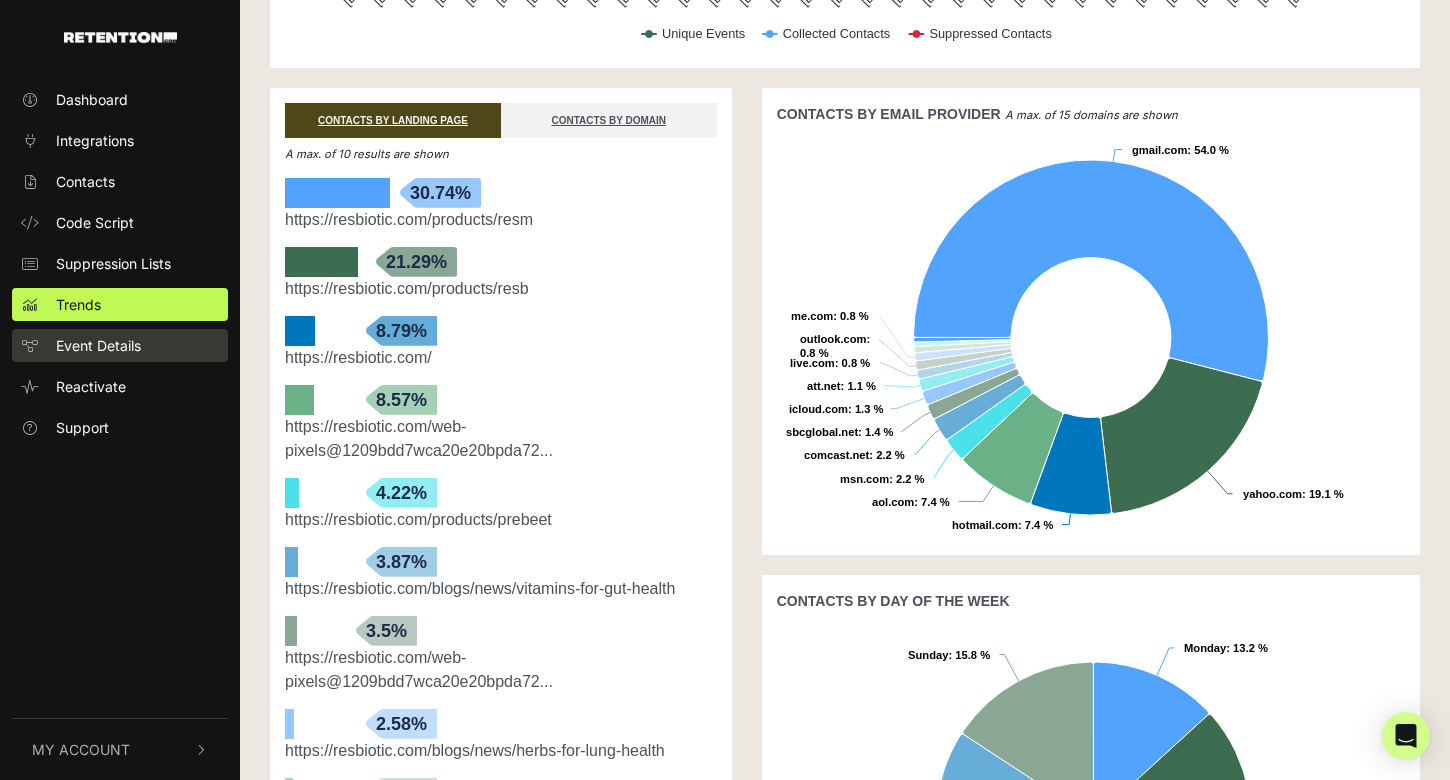 click on "Event Details" at bounding box center [98, 345] 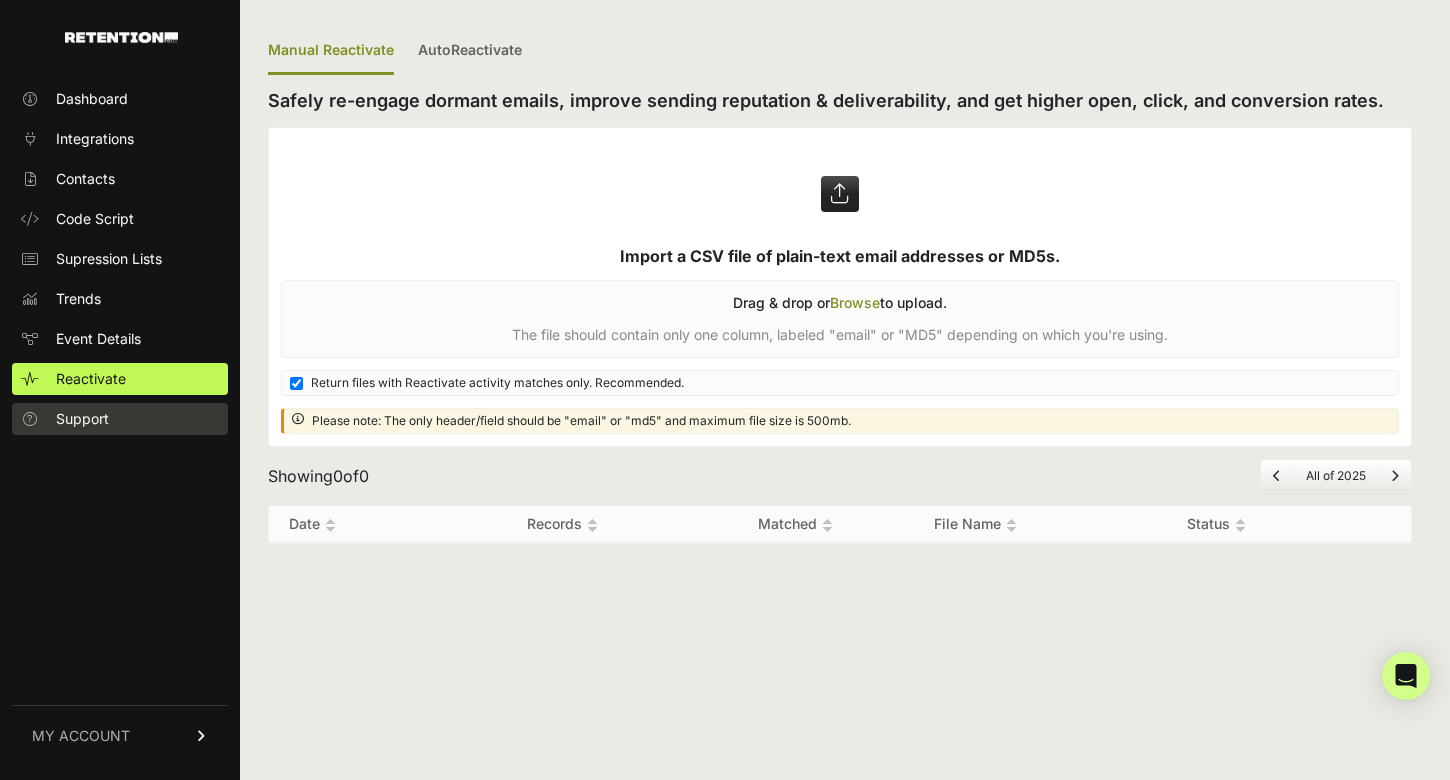 scroll, scrollTop: 0, scrollLeft: 0, axis: both 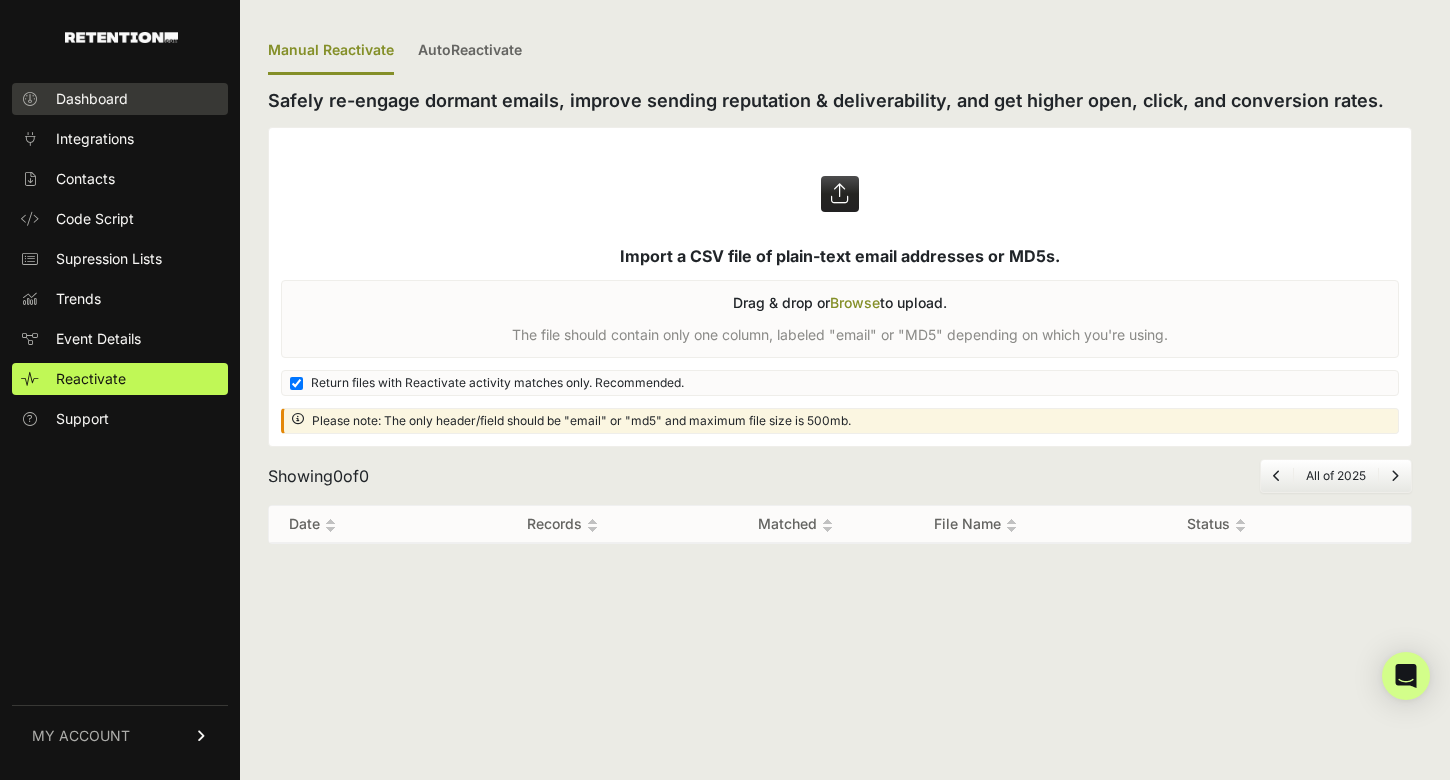 click on "Dashboard" at bounding box center [120, 99] 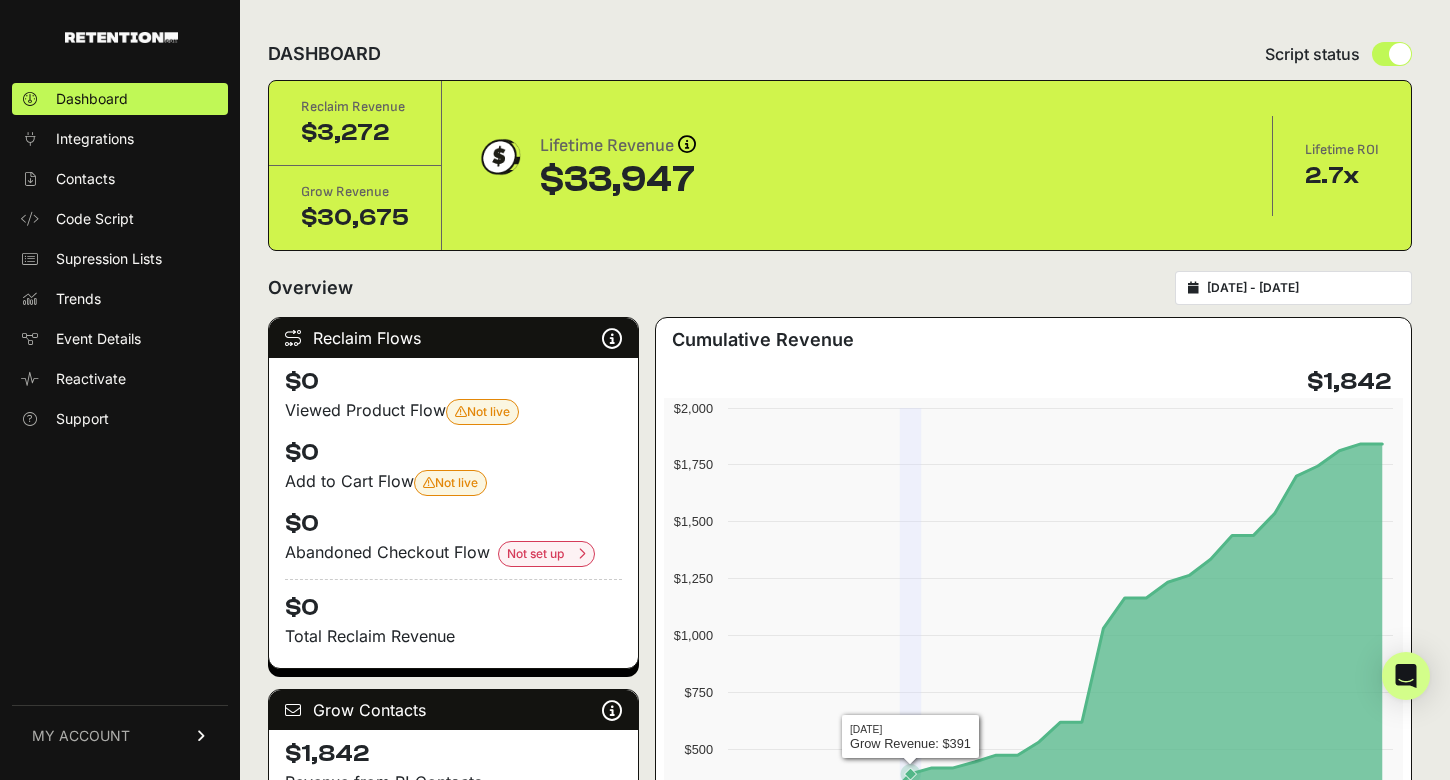 scroll, scrollTop: 0, scrollLeft: 0, axis: both 